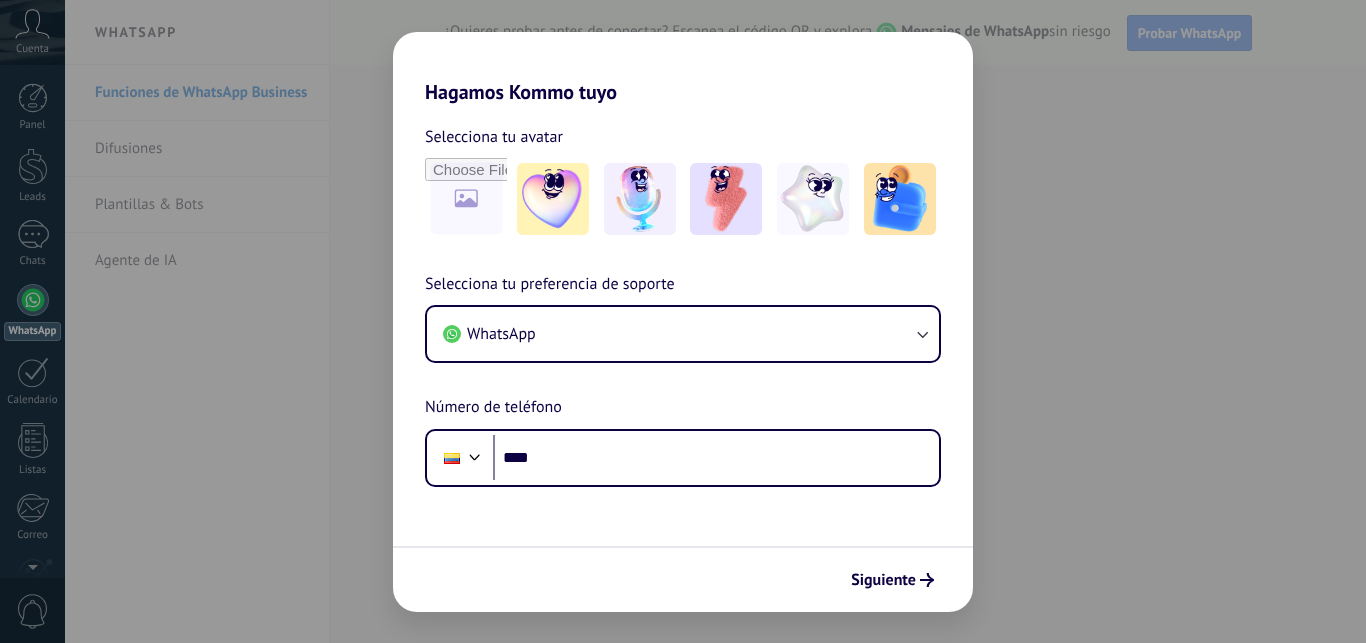 scroll, scrollTop: 0, scrollLeft: 0, axis: both 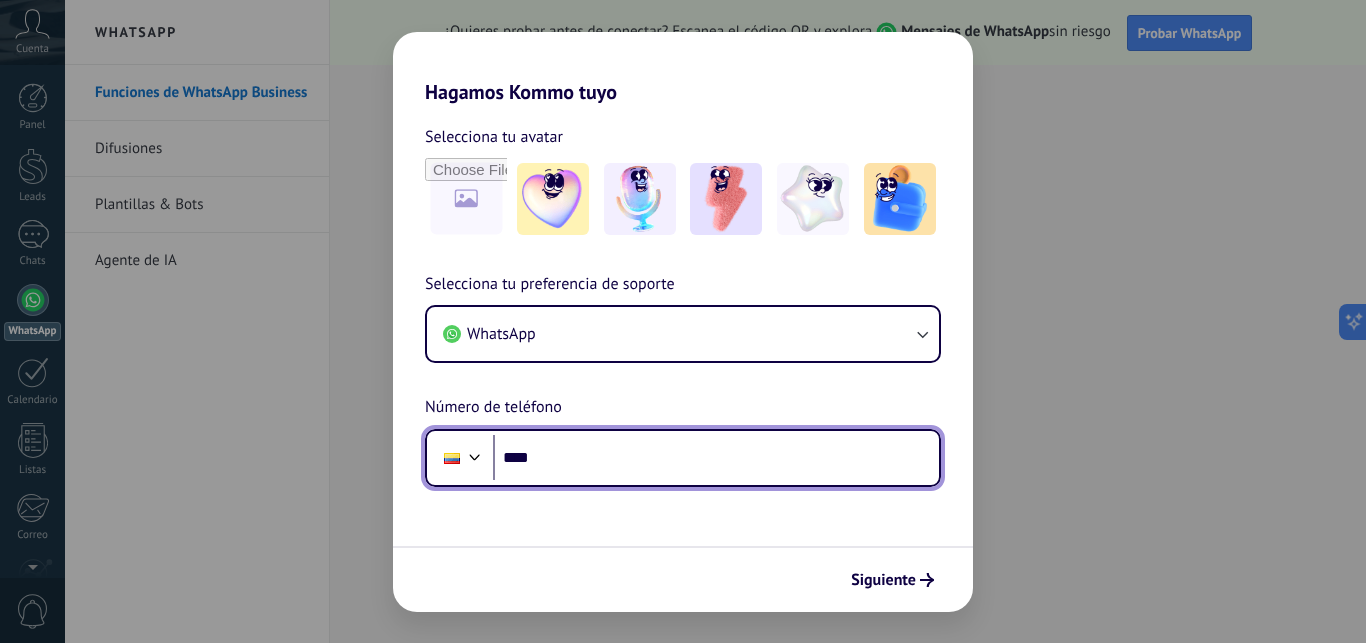 click on "****" at bounding box center [716, 458] 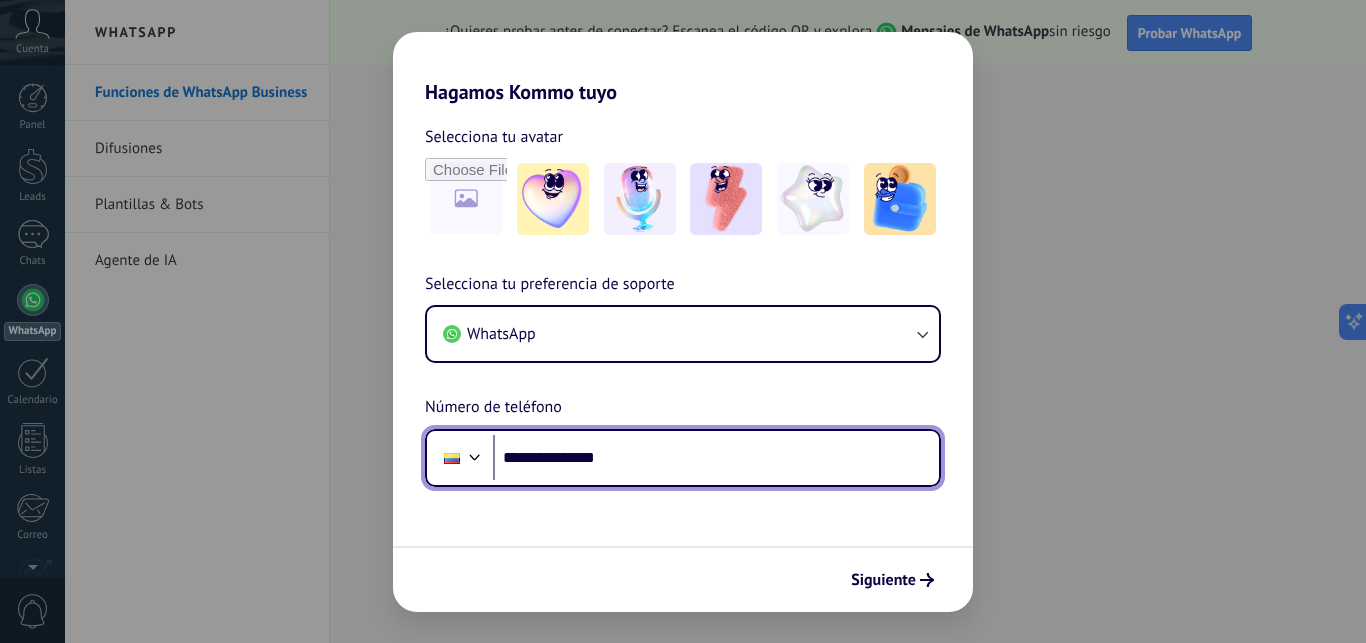 type on "**********" 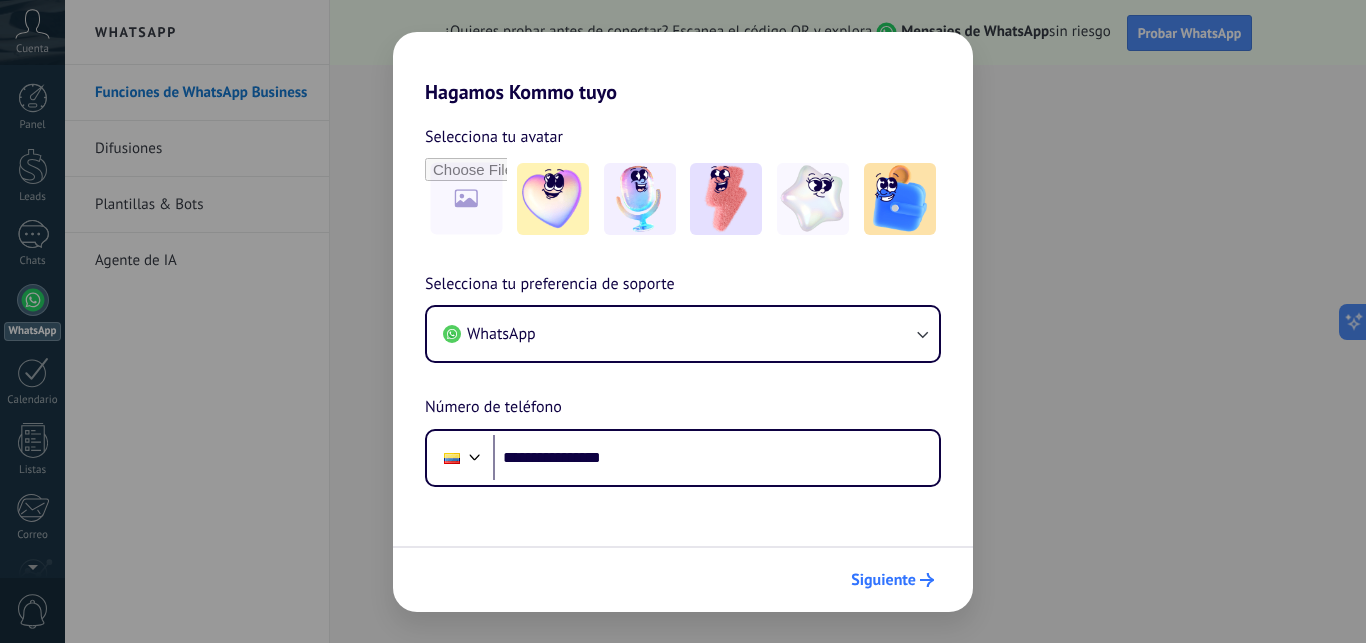 click on "Siguiente" at bounding box center (883, 580) 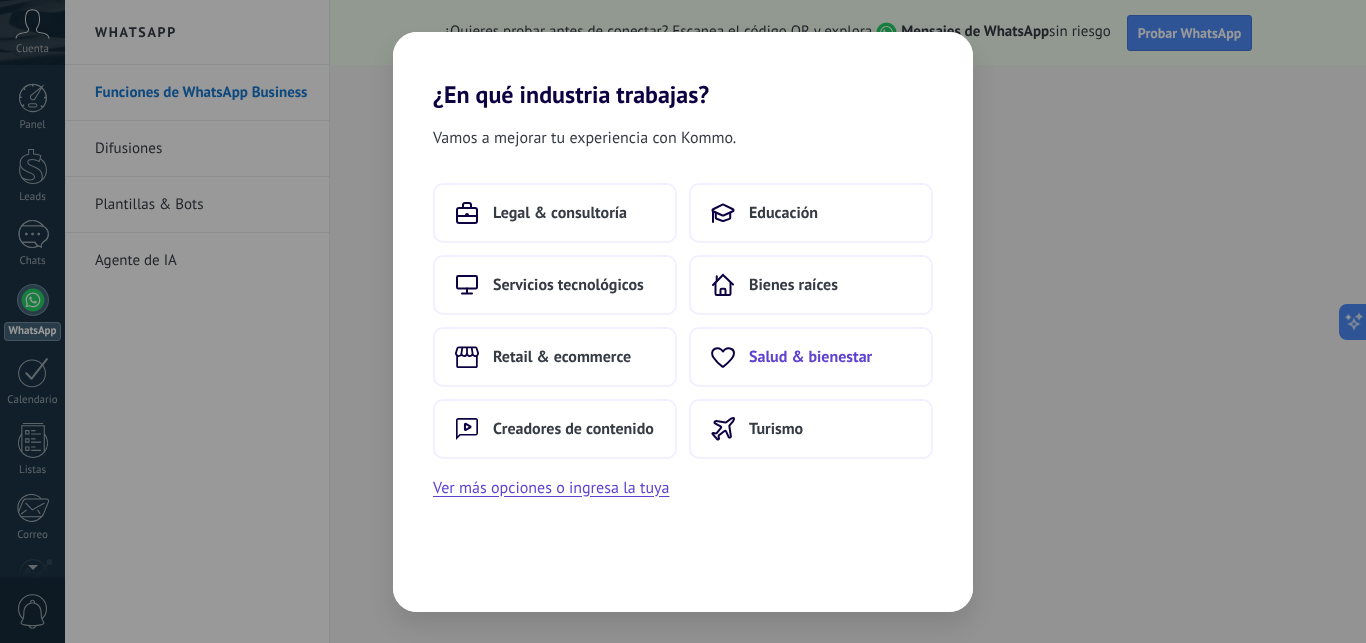 click on "Salud & bienestar" at bounding box center [810, 357] 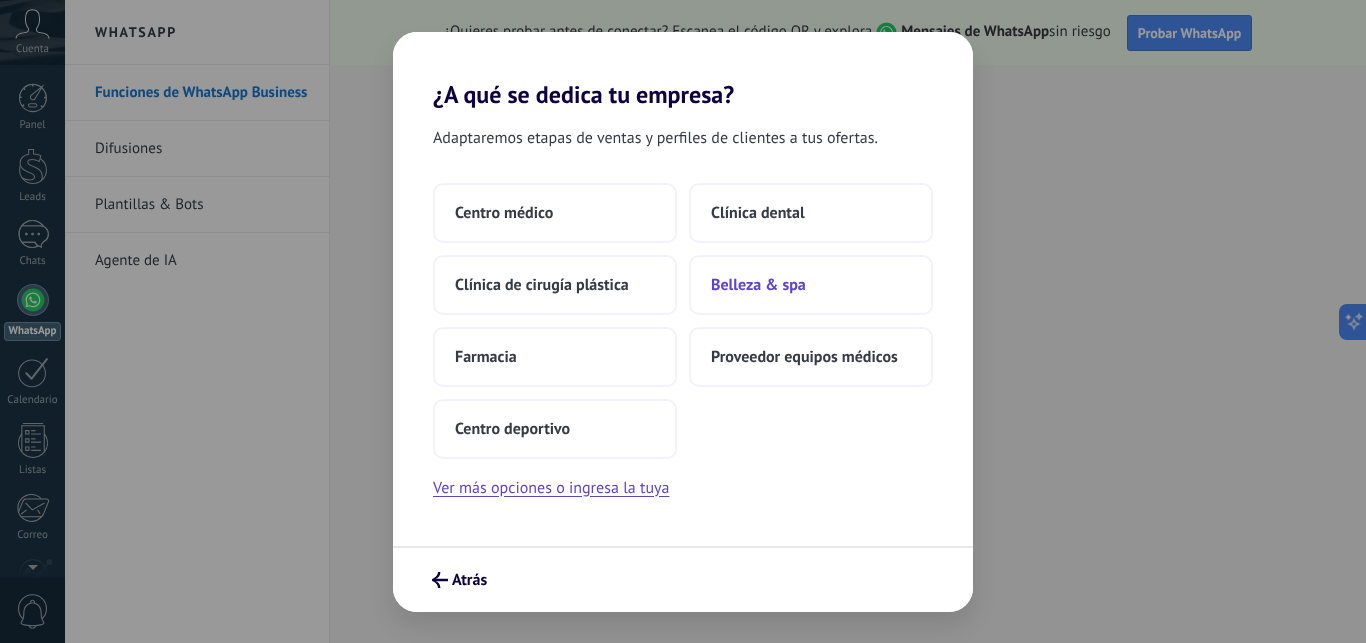 click on "Belleza & spa" at bounding box center (758, 285) 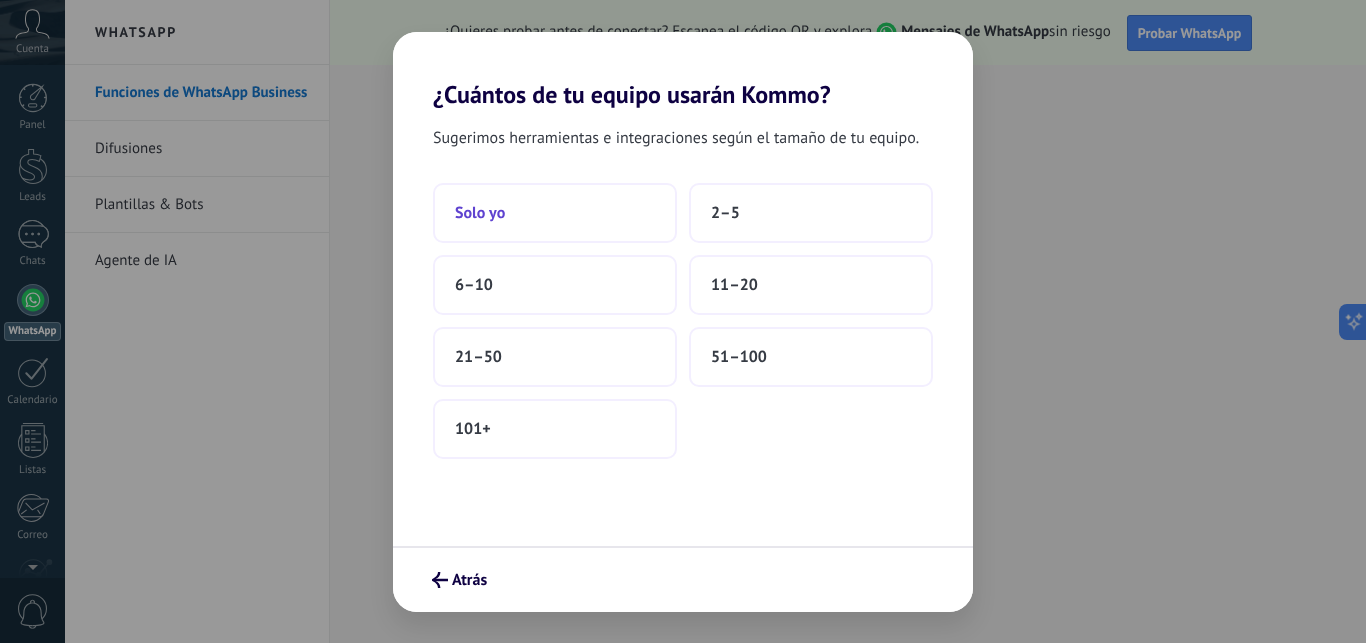click on "Solo yo" at bounding box center (480, 213) 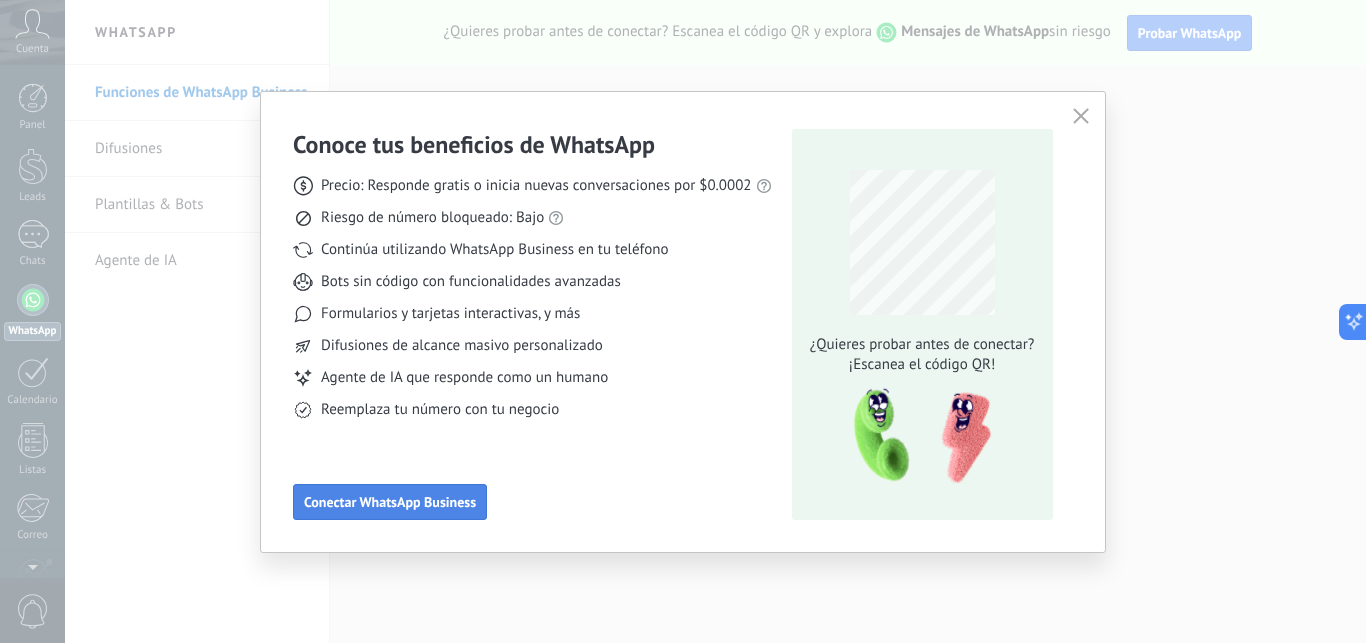 click on "Conectar WhatsApp Business" at bounding box center (390, 502) 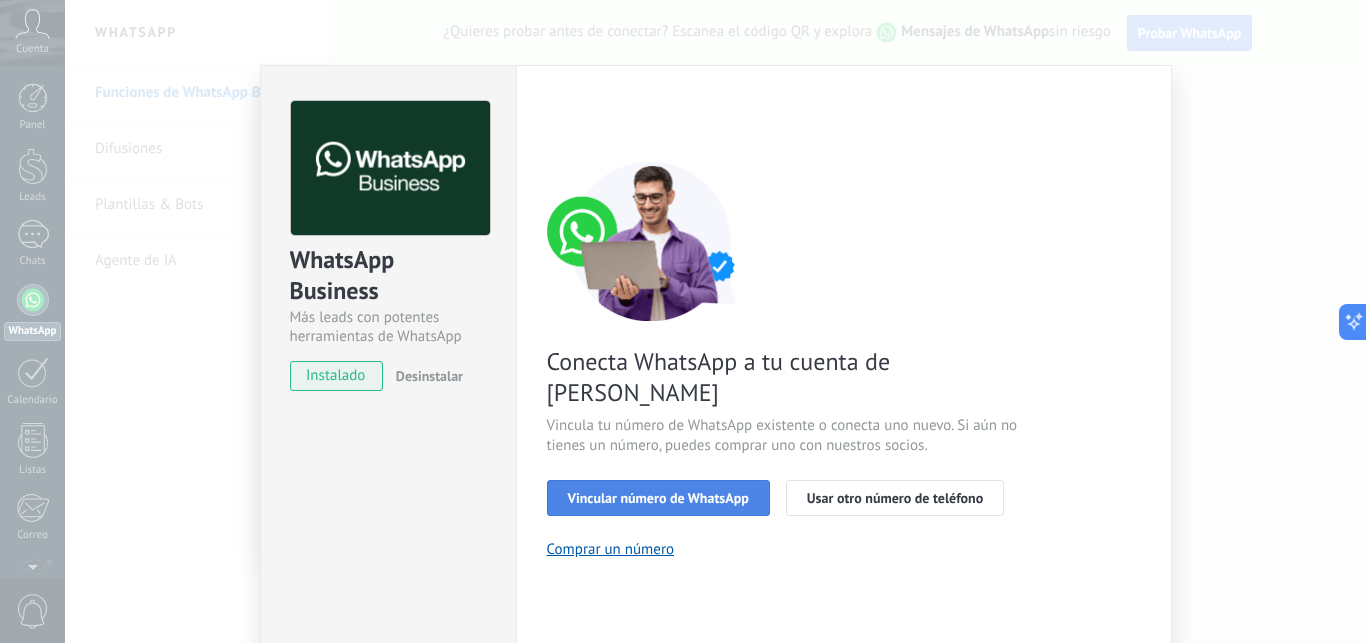 click on "Vincular número de WhatsApp" at bounding box center (658, 498) 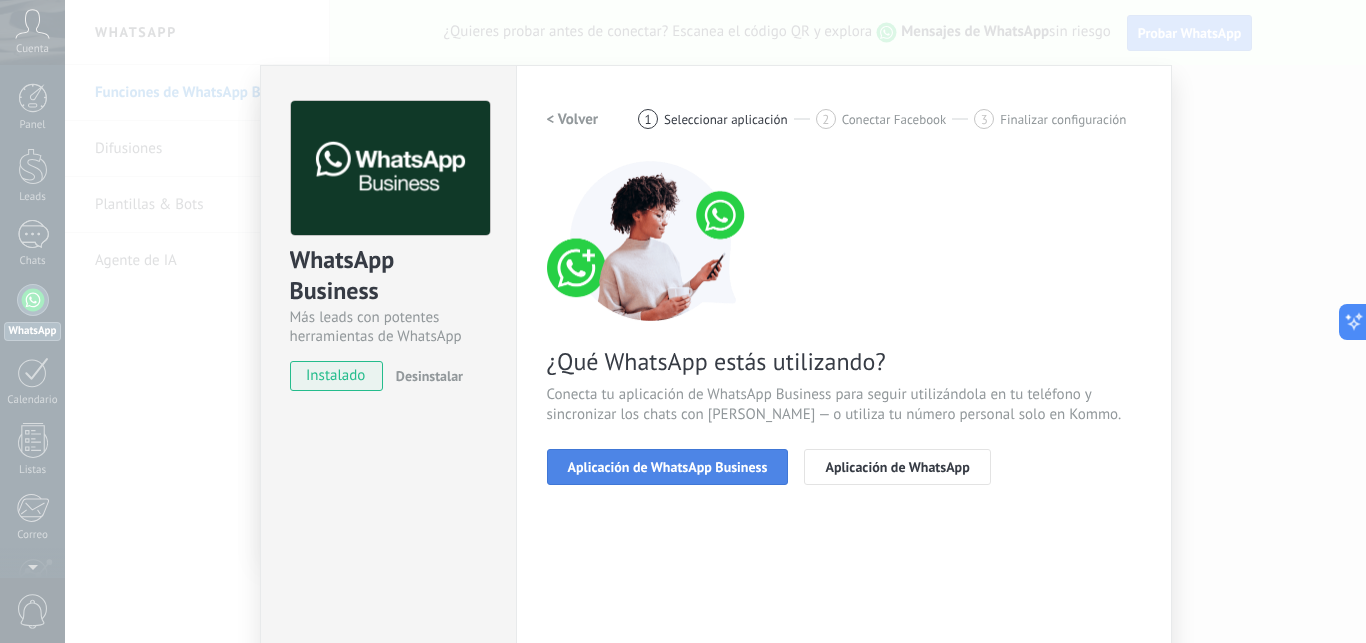 click on "Aplicación de WhatsApp Business" at bounding box center [668, 467] 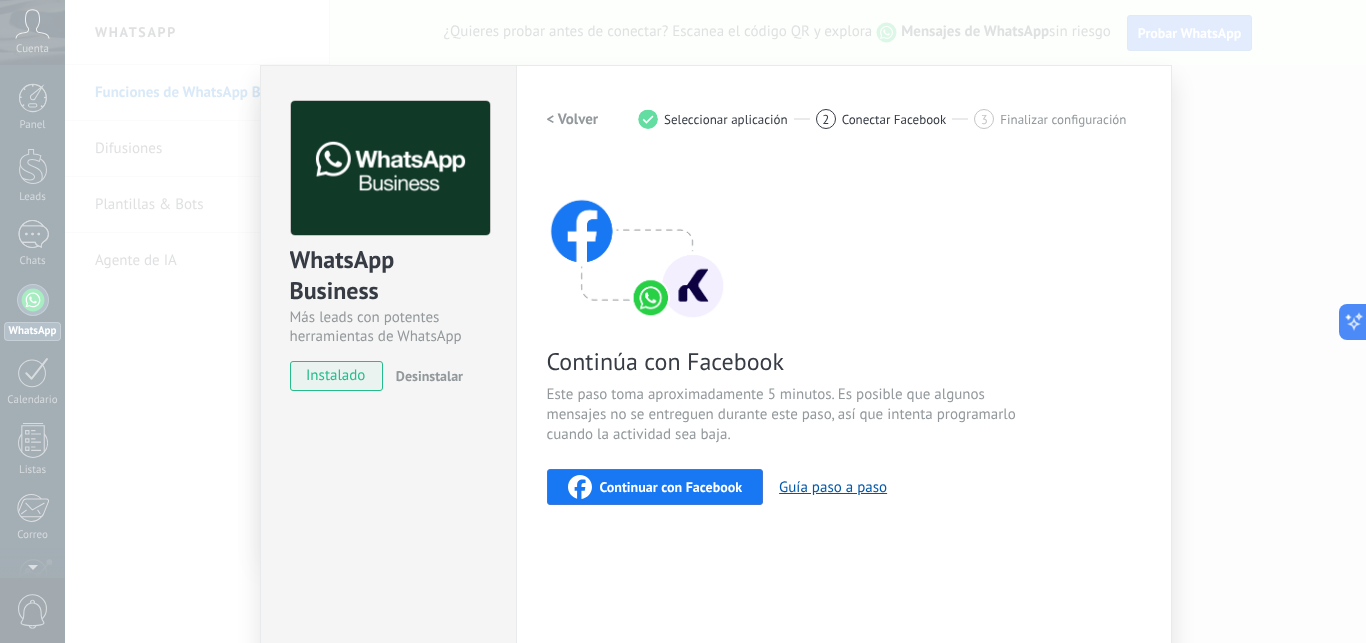 click on "Continuar con Facebook" at bounding box center [671, 487] 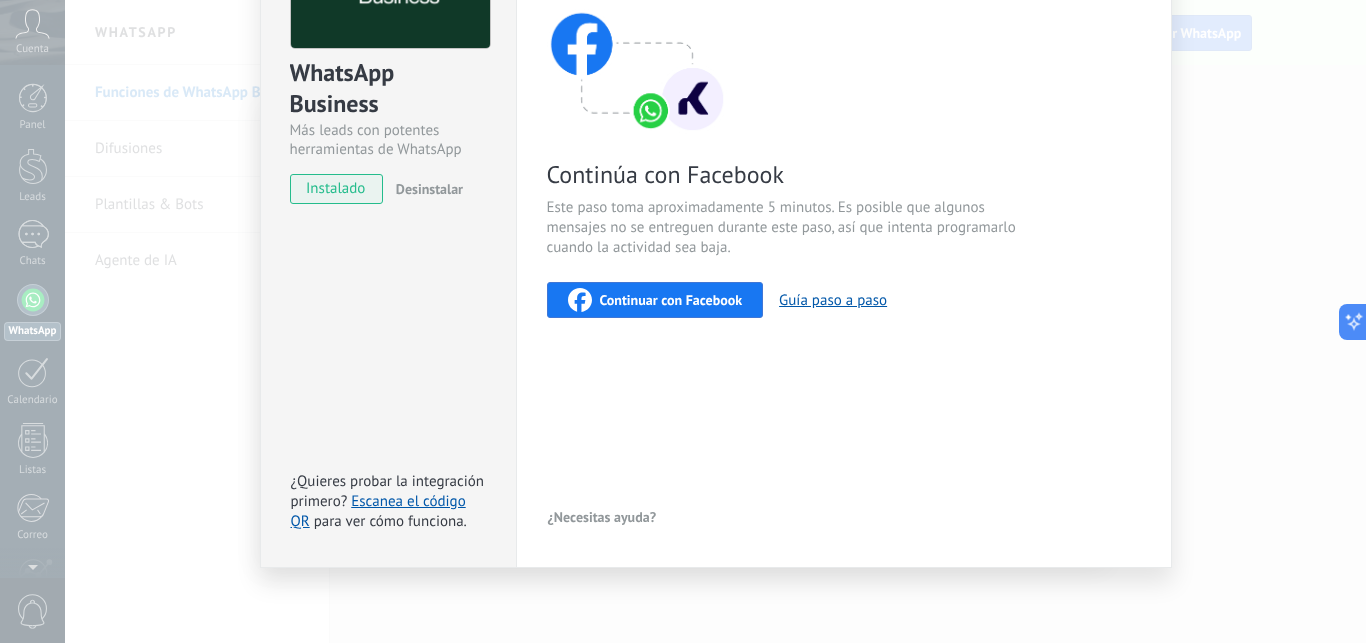 scroll, scrollTop: 0, scrollLeft: 0, axis: both 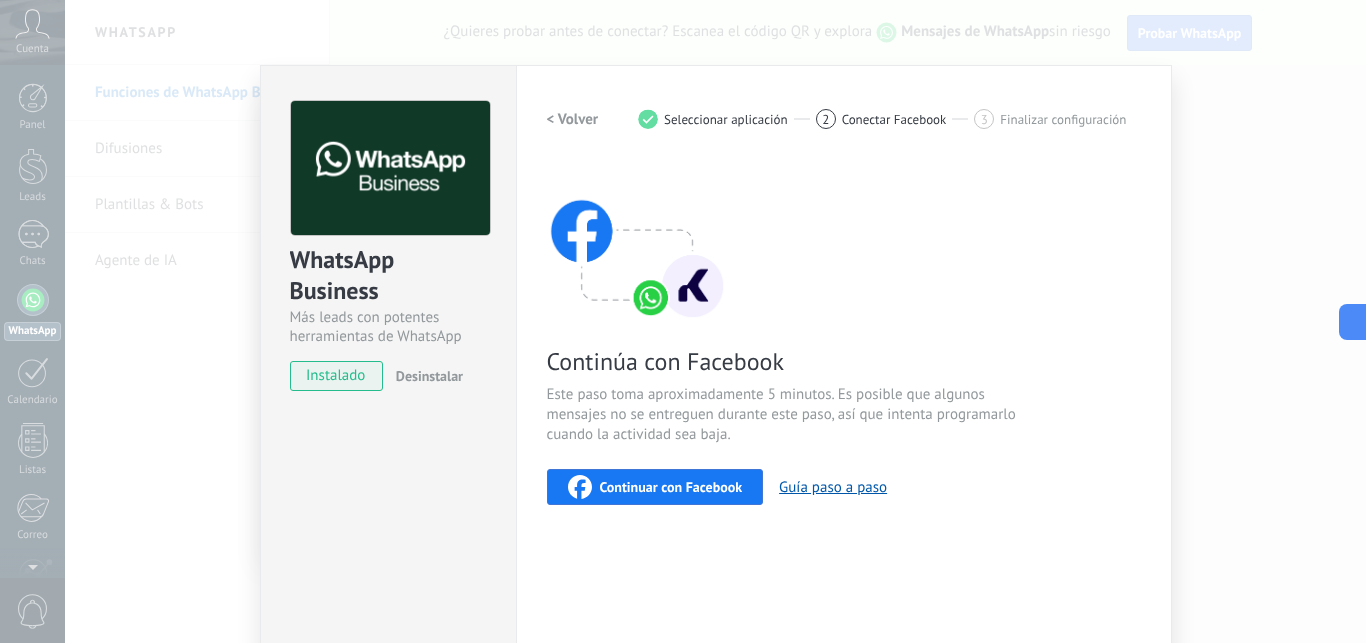 click on "Continuar con Facebook" at bounding box center [671, 487] 